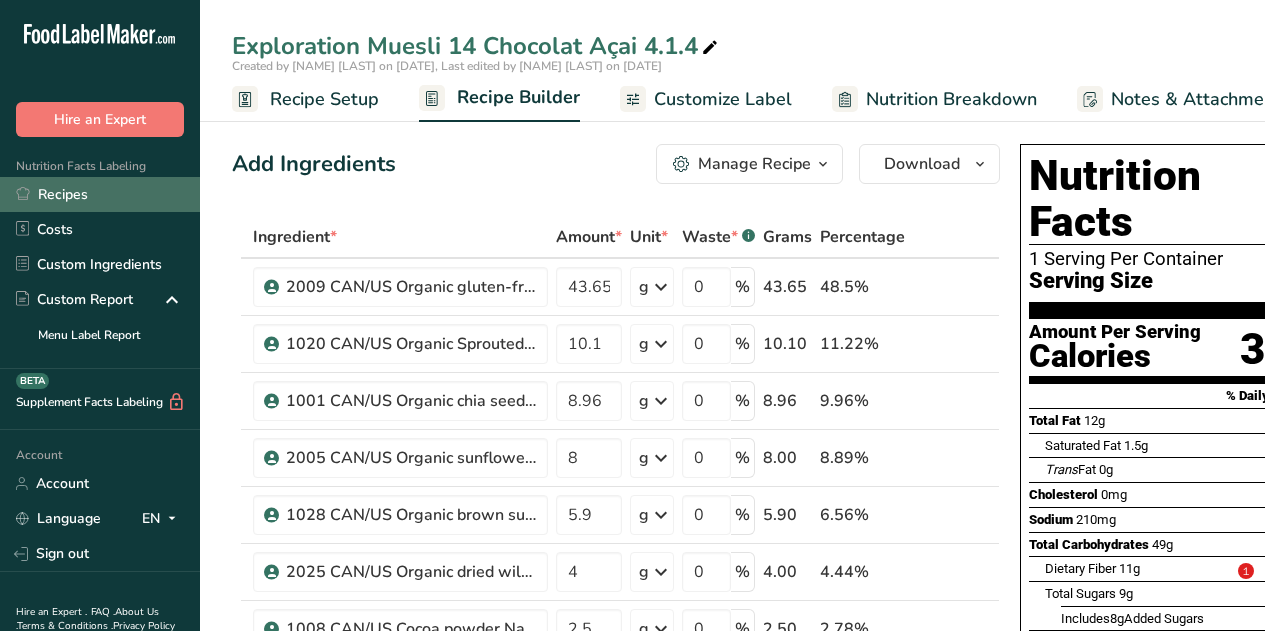 scroll, scrollTop: 0, scrollLeft: 0, axis: both 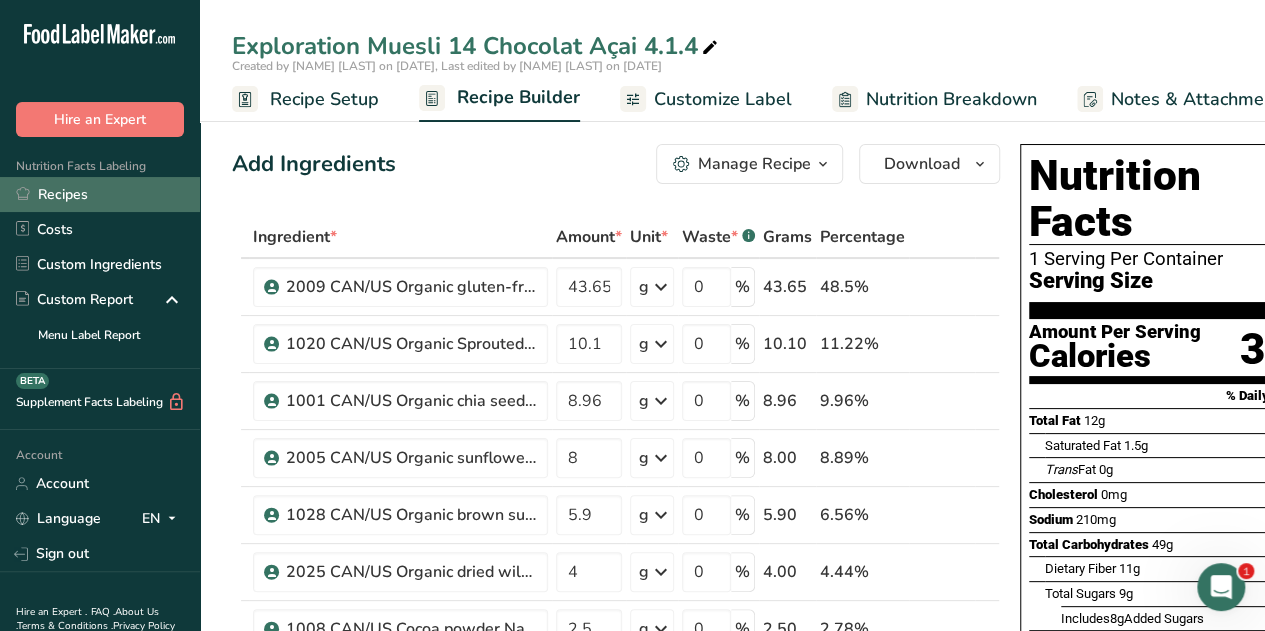 click on "Recipes" at bounding box center [100, 194] 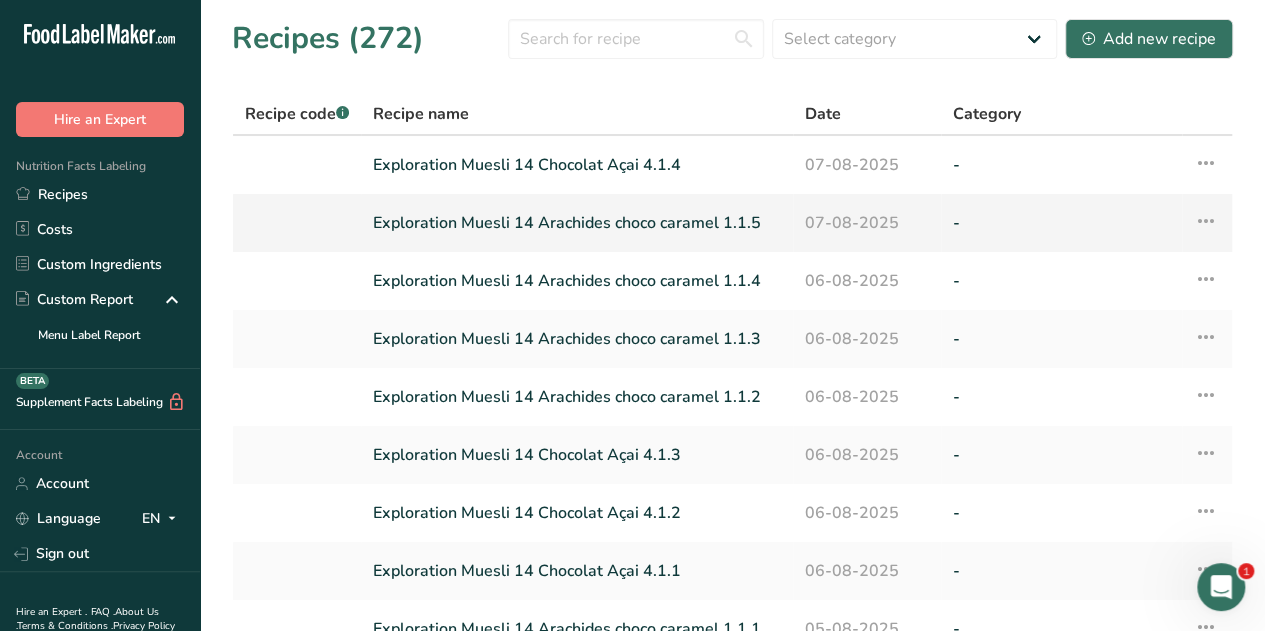 click on "Exploration Muesli 14 Arachides choco caramel 1.1.5" at bounding box center [577, 223] 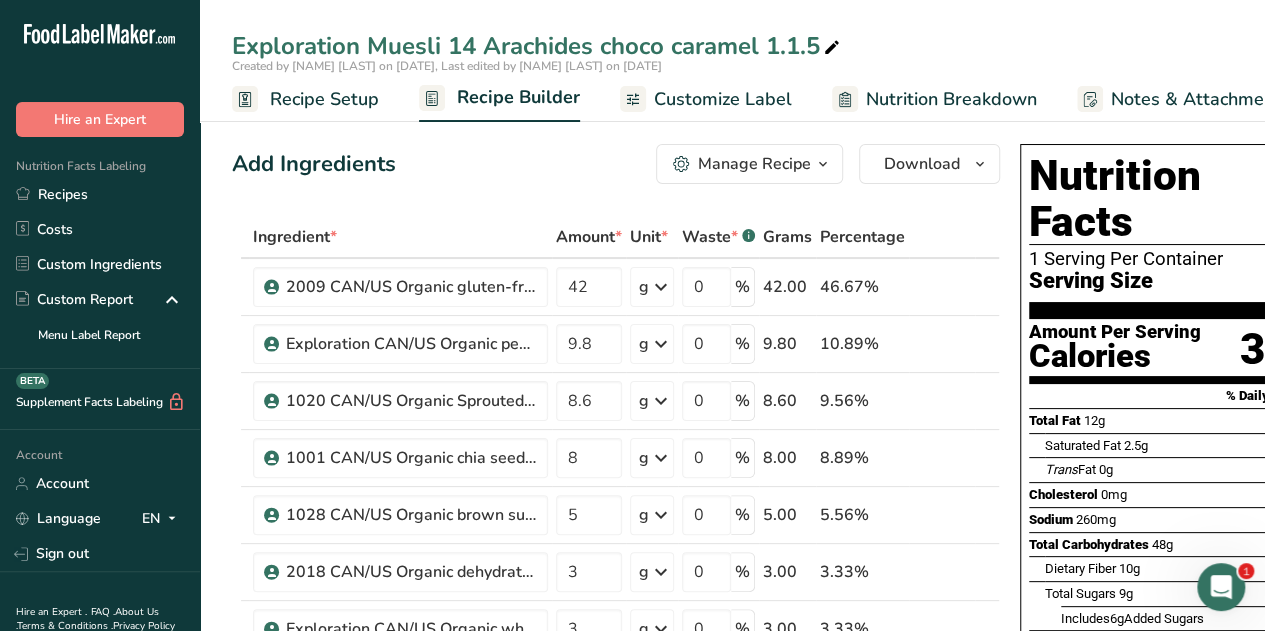 click at bounding box center (823, 164) 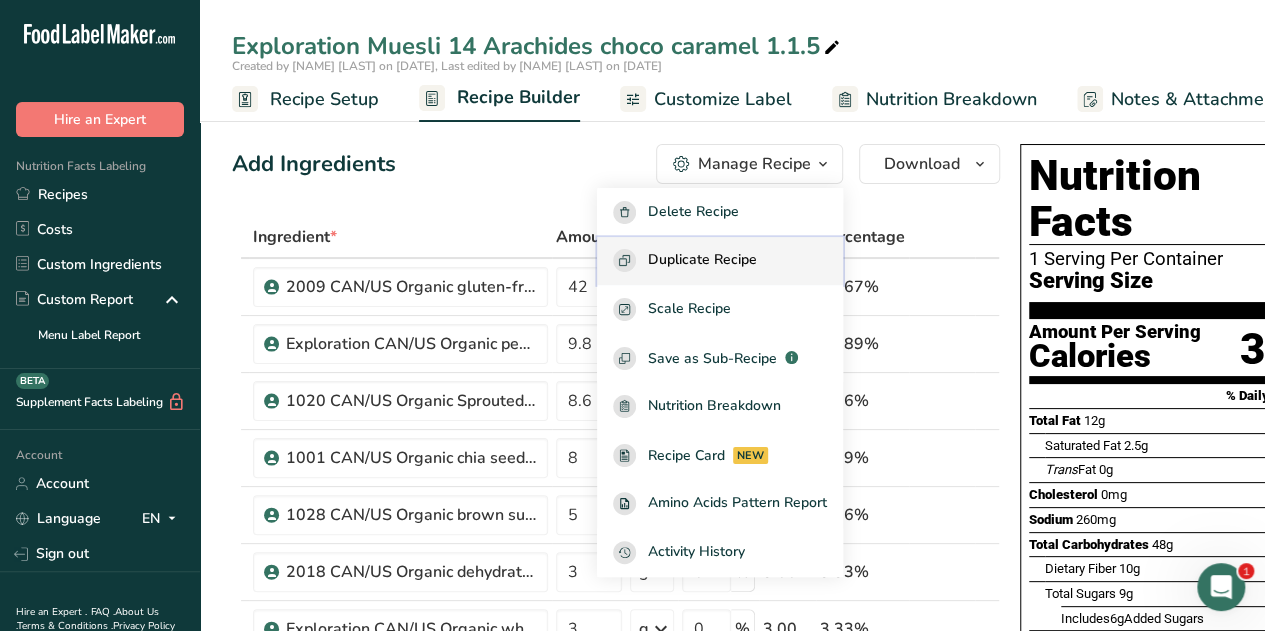 click on "Duplicate Recipe" at bounding box center (702, 260) 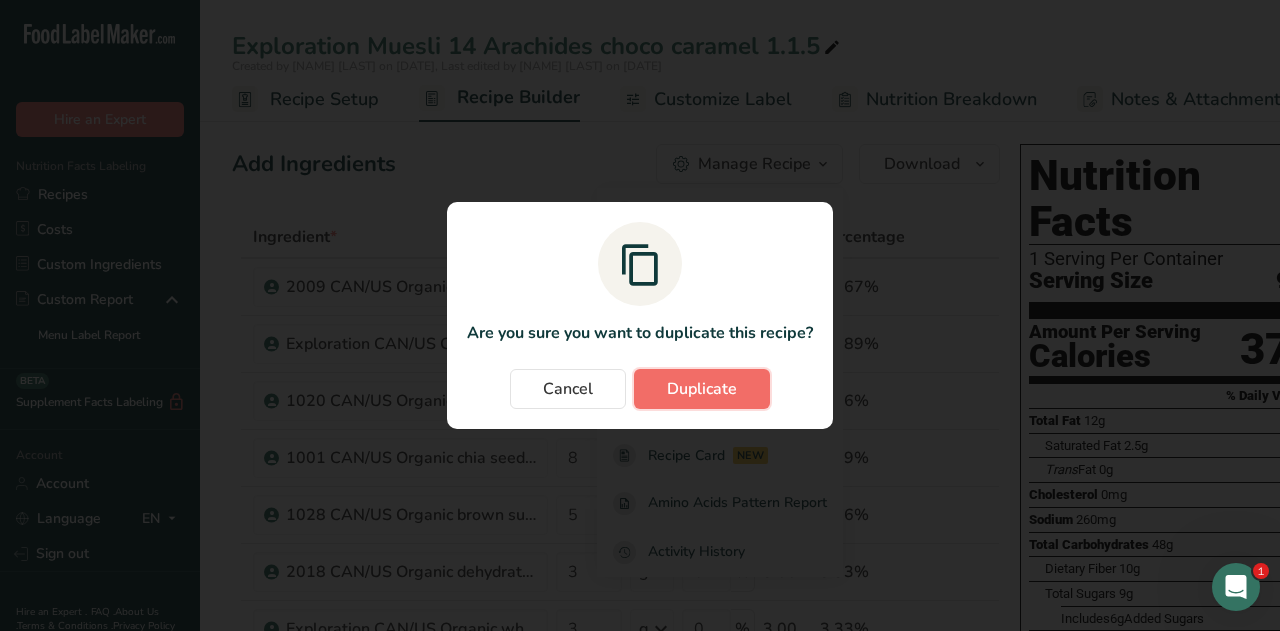 click on "Duplicate" at bounding box center (702, 389) 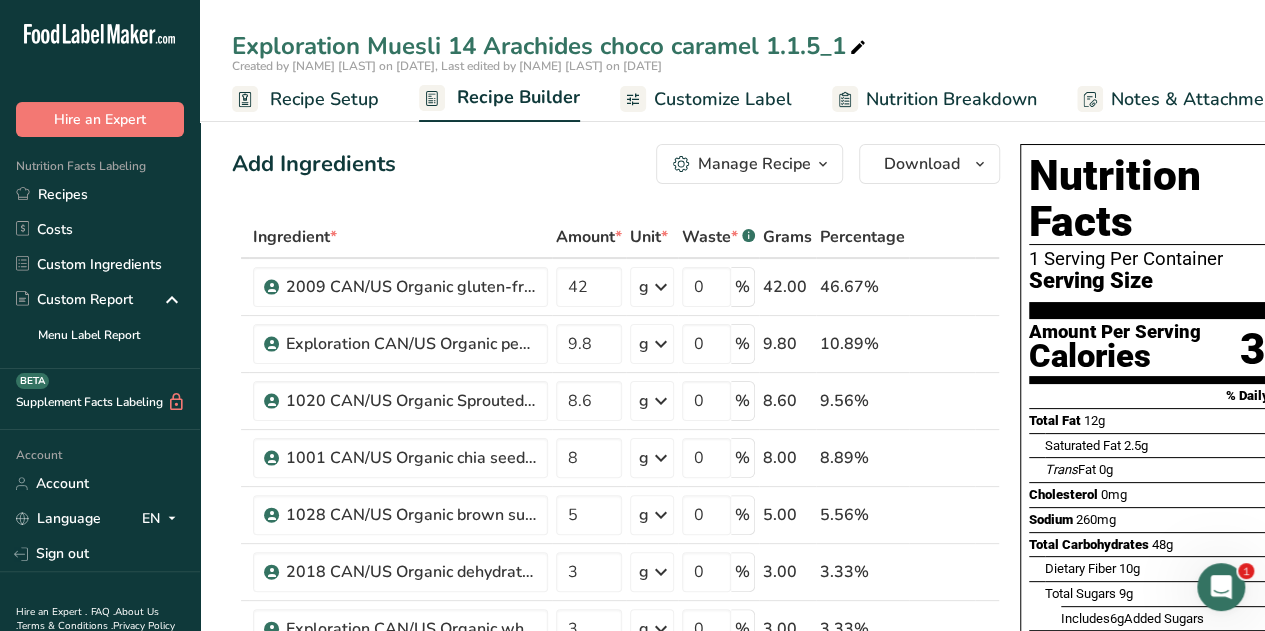 click on "Exploration Muesli 14 Arachides choco caramel 1.1.5_1" at bounding box center [551, 46] 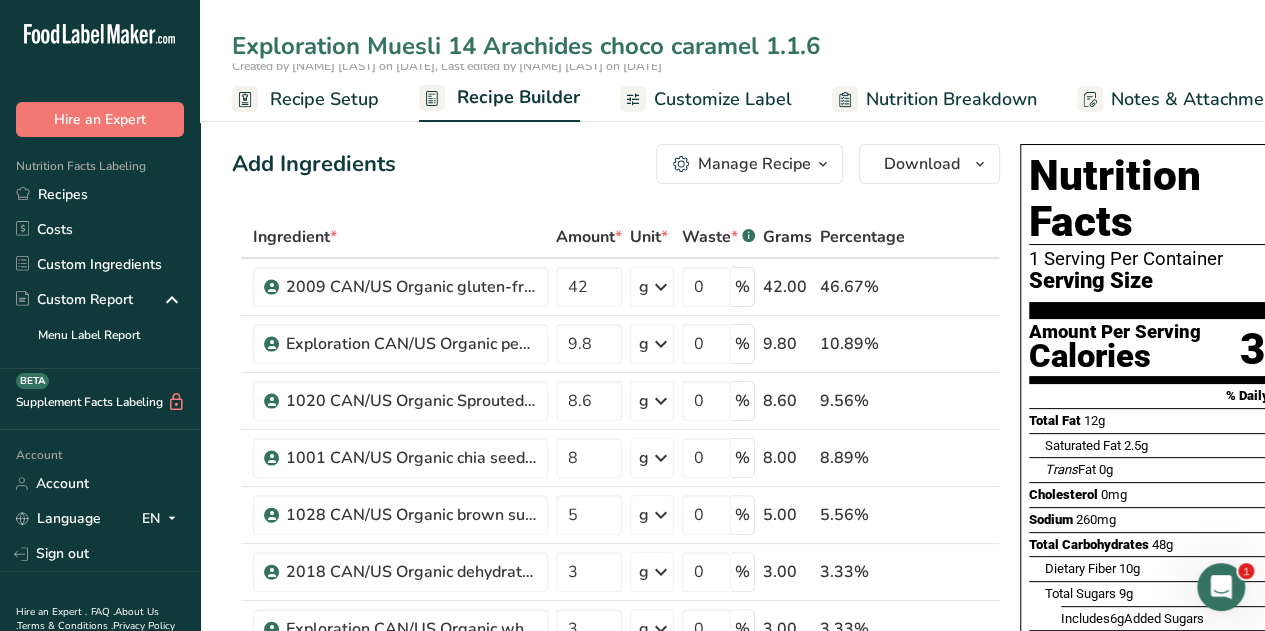 type on "Exploration Muesli 14 Arachides choco caramel 1.1.6" 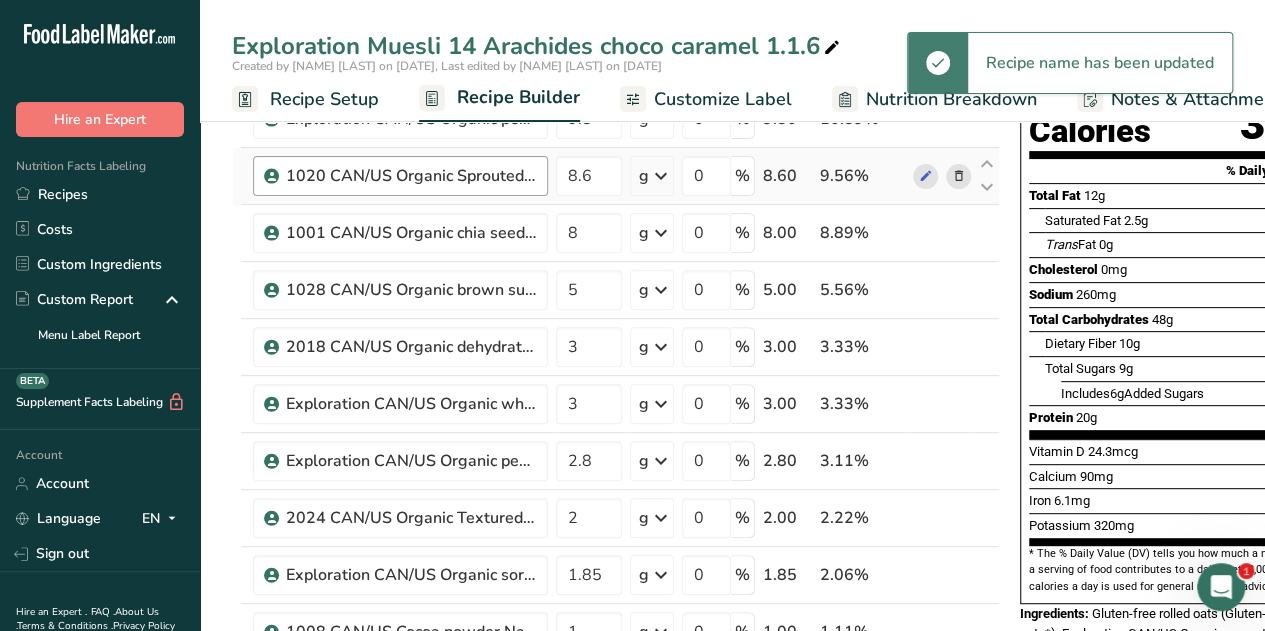 scroll, scrollTop: 226, scrollLeft: 0, axis: vertical 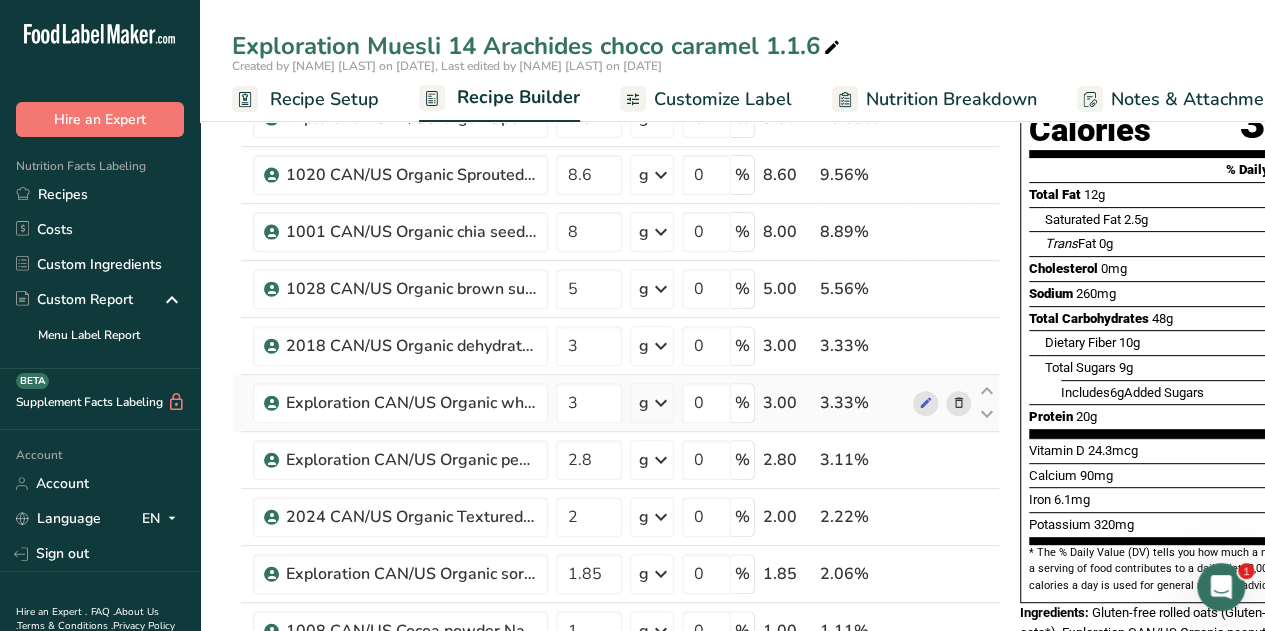 click at bounding box center [959, 403] 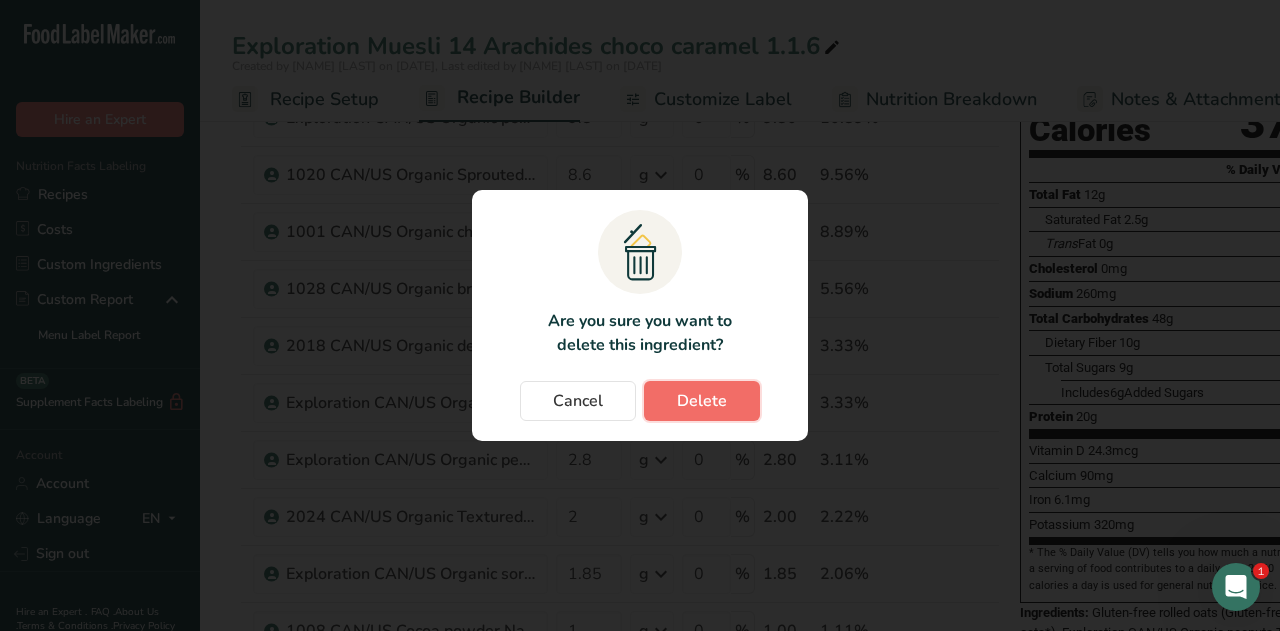 click on "Delete" at bounding box center (702, 401) 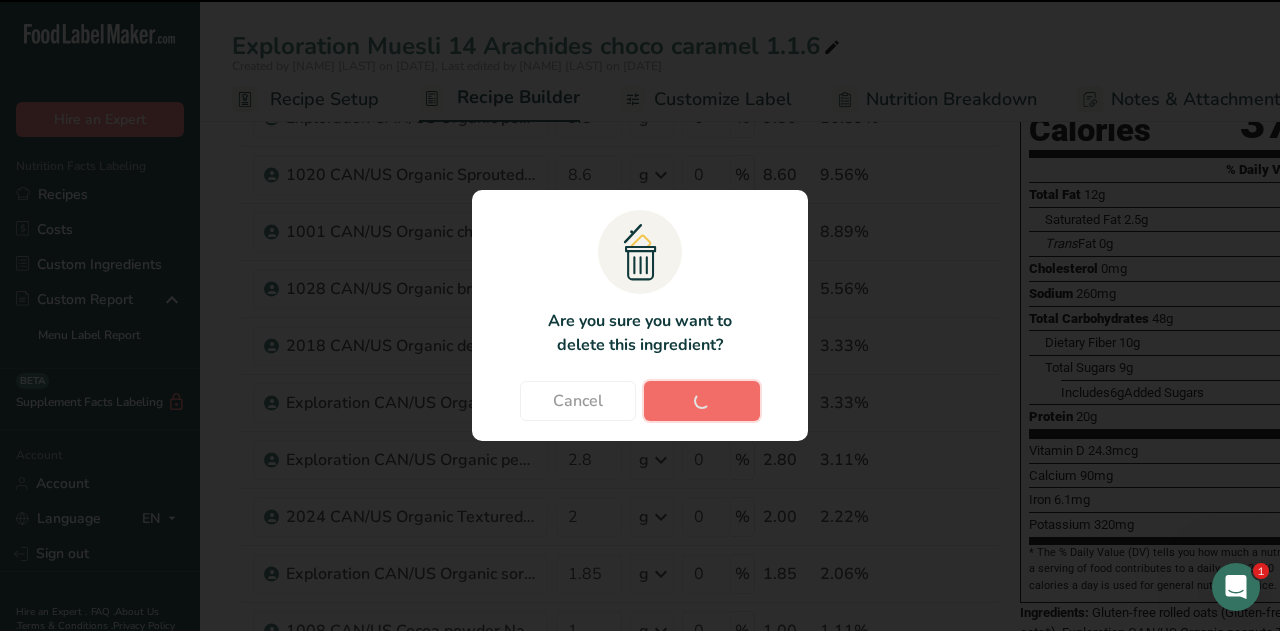 type on "2.8" 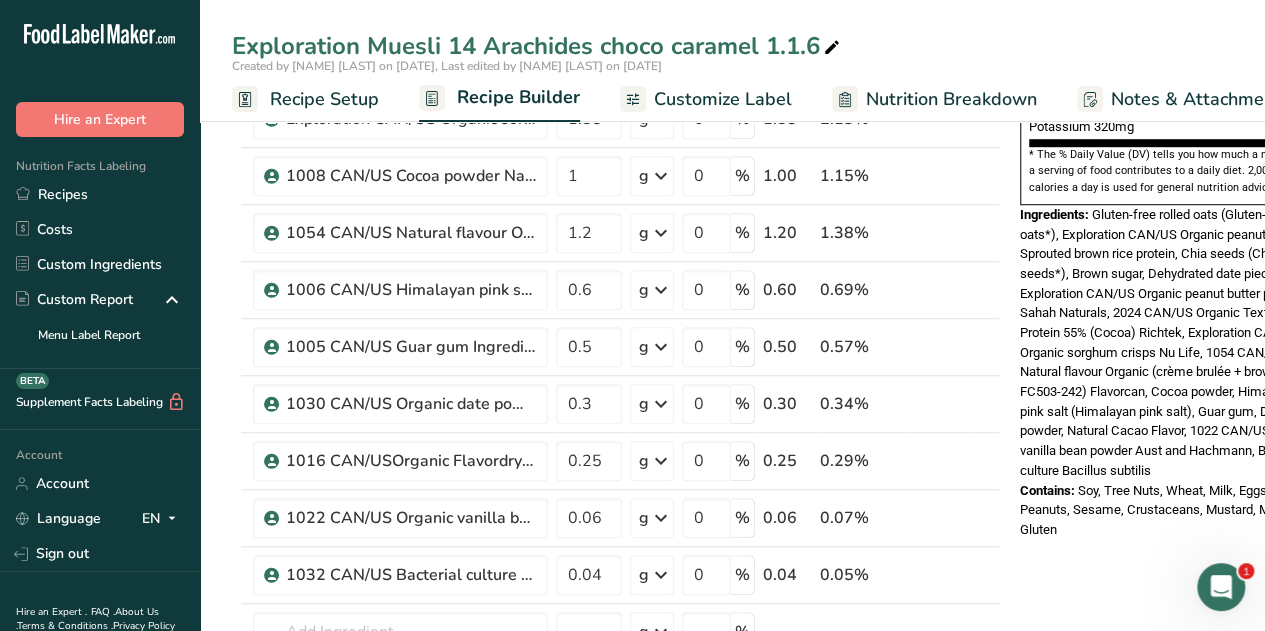 scroll, scrollTop: 1035, scrollLeft: 0, axis: vertical 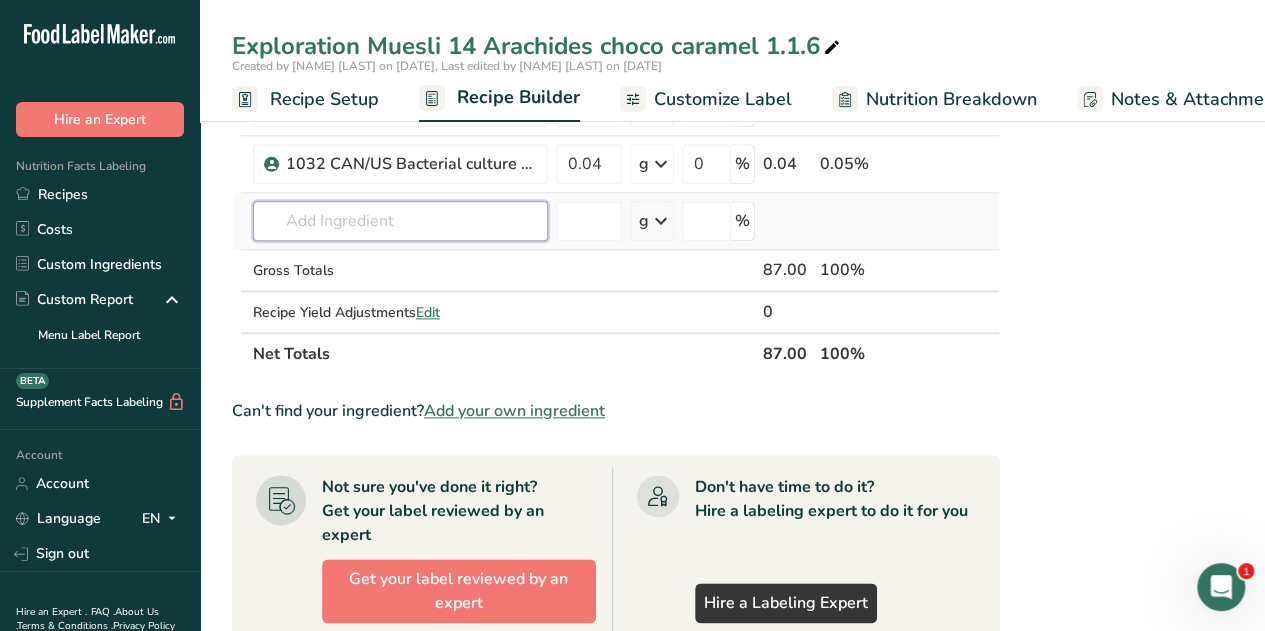 click at bounding box center [400, 221] 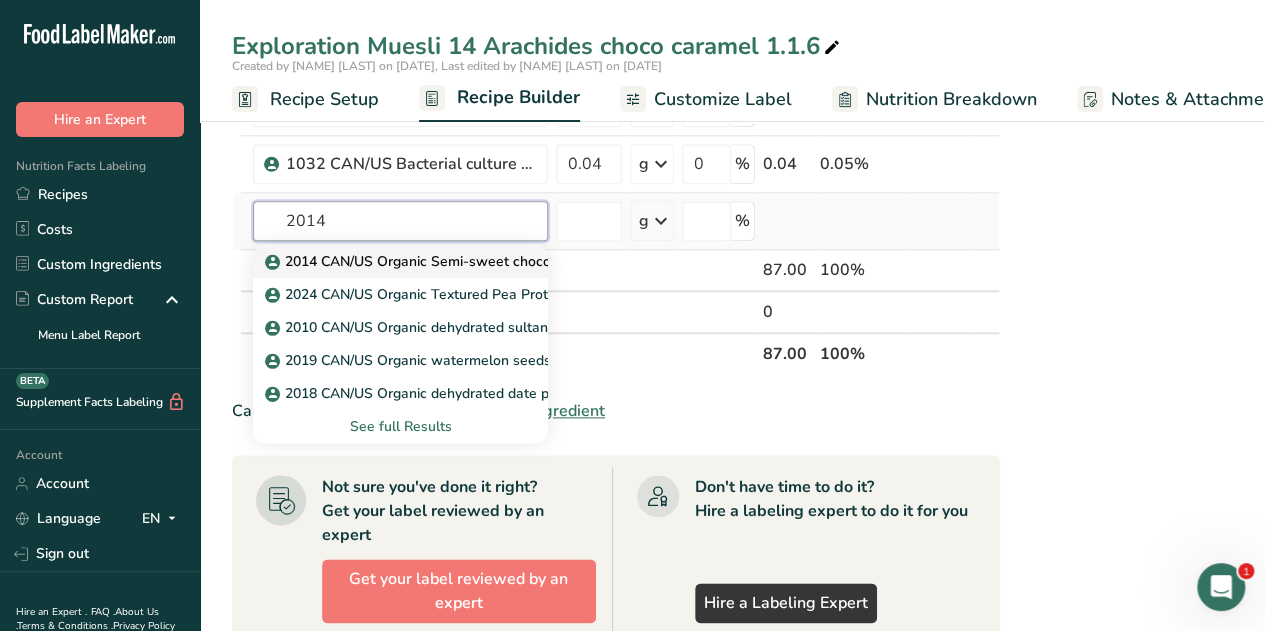 type on "2014" 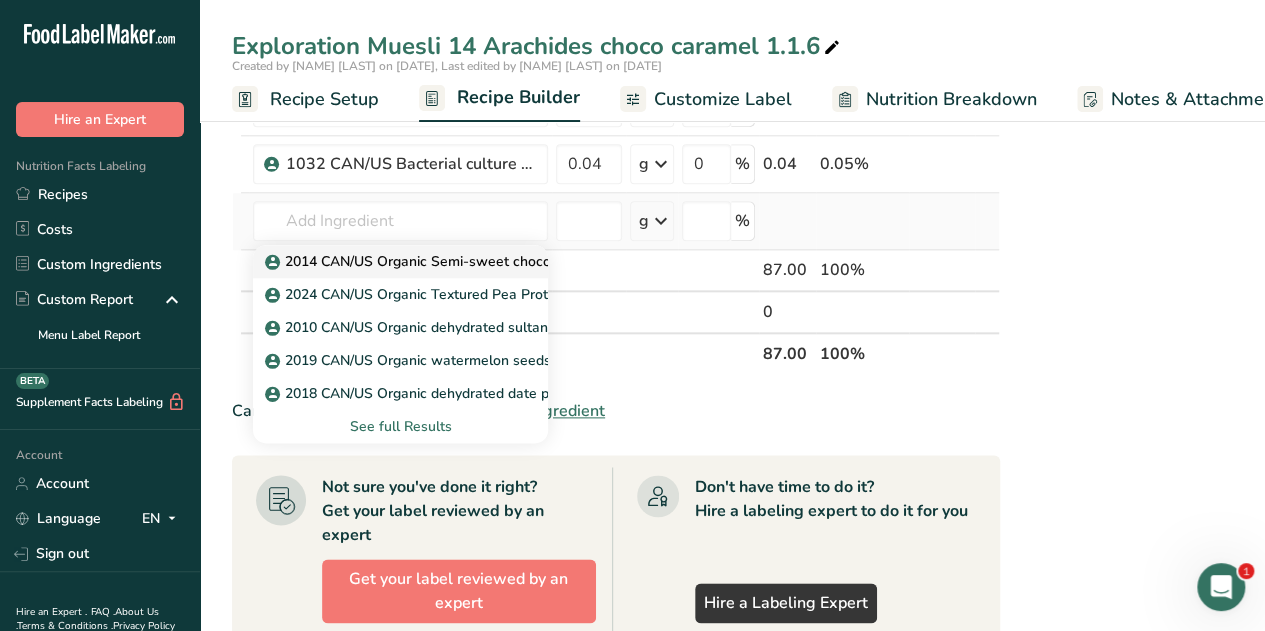 click on "2014 CAN/US Organic Semi-sweet chocolate chips 55% Mini Camino" at bounding box center [498, 261] 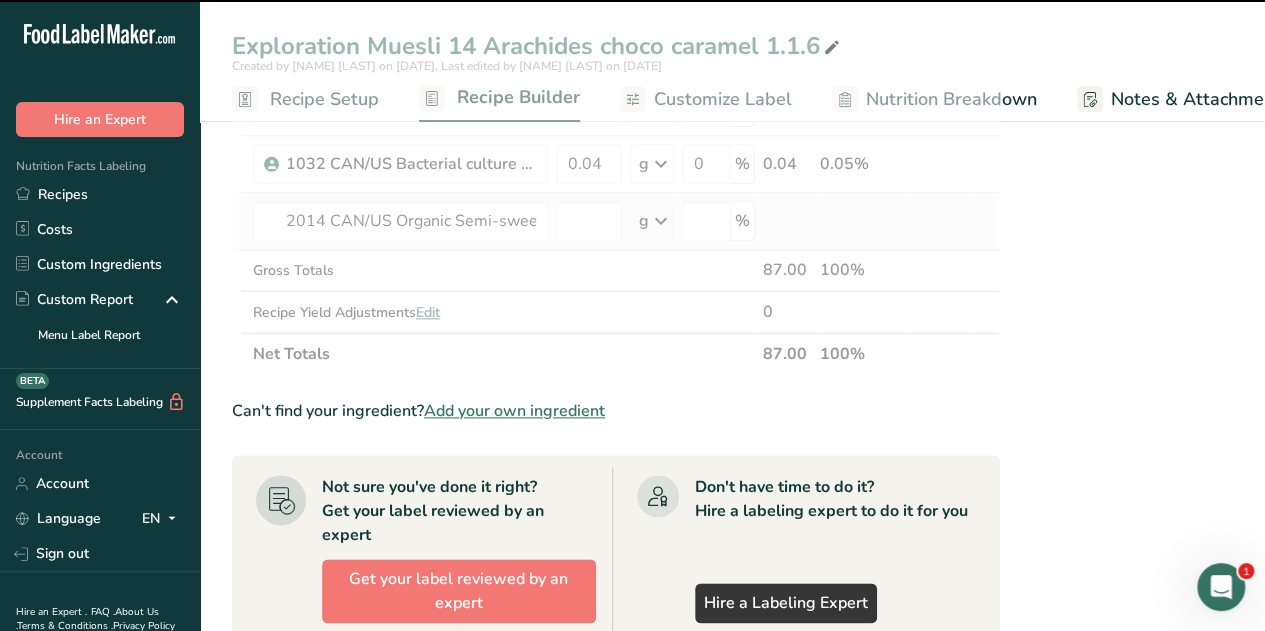 type on "0" 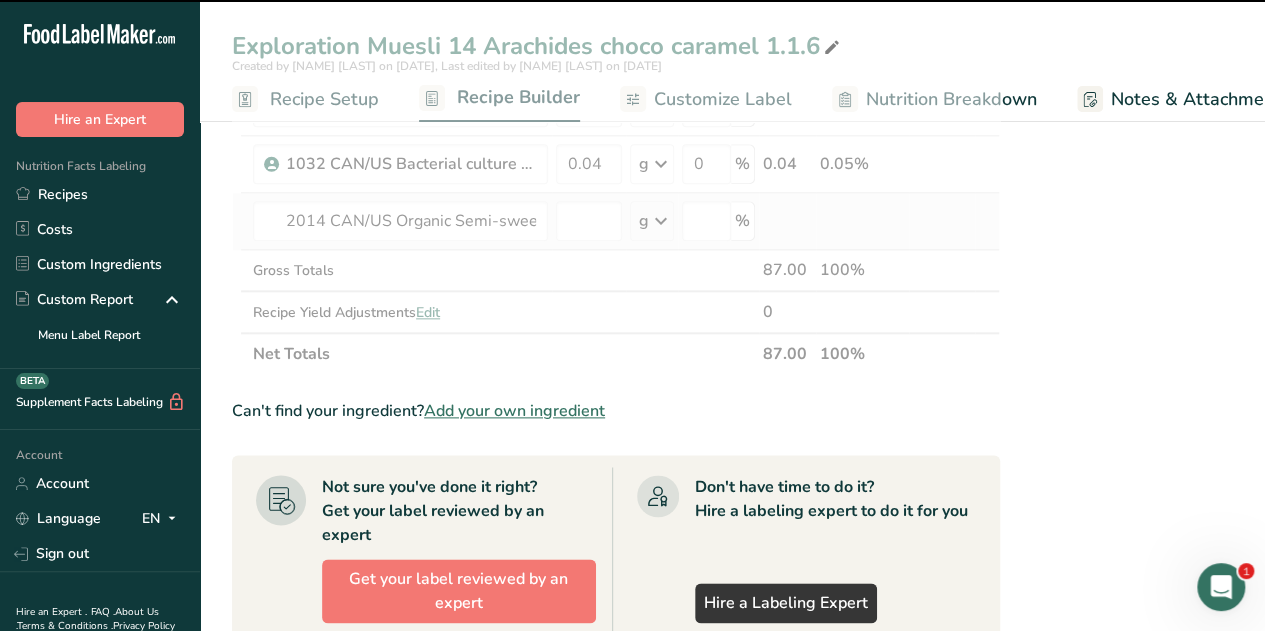 type on "0" 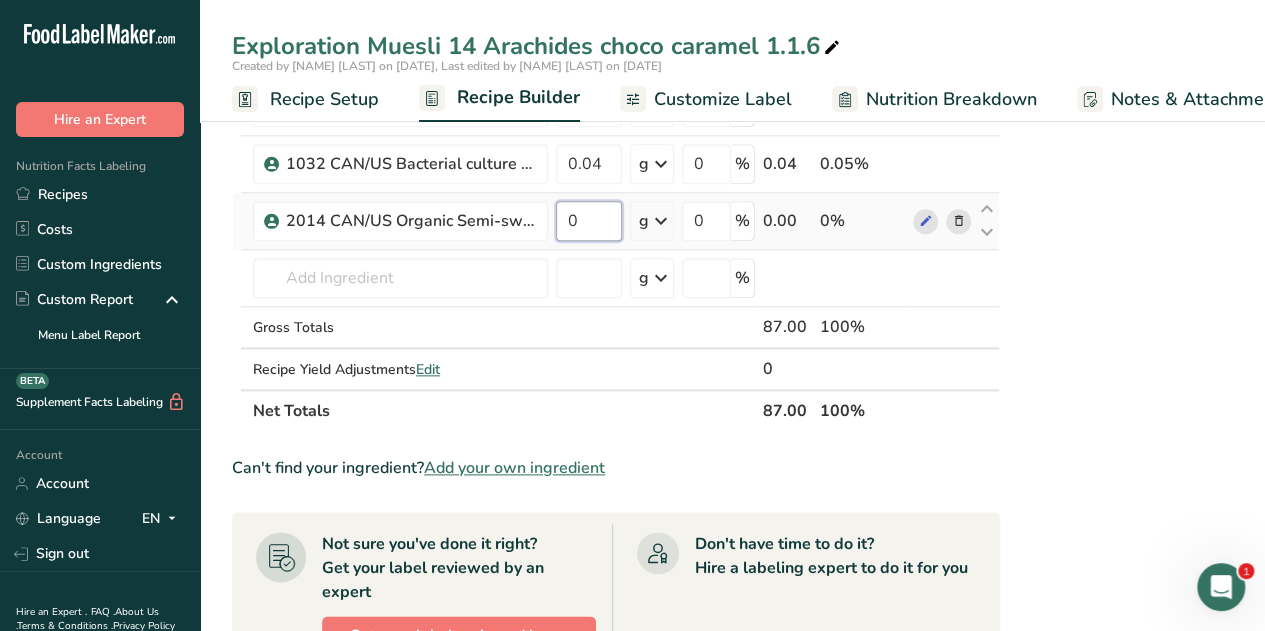 click on "0" at bounding box center [589, 221] 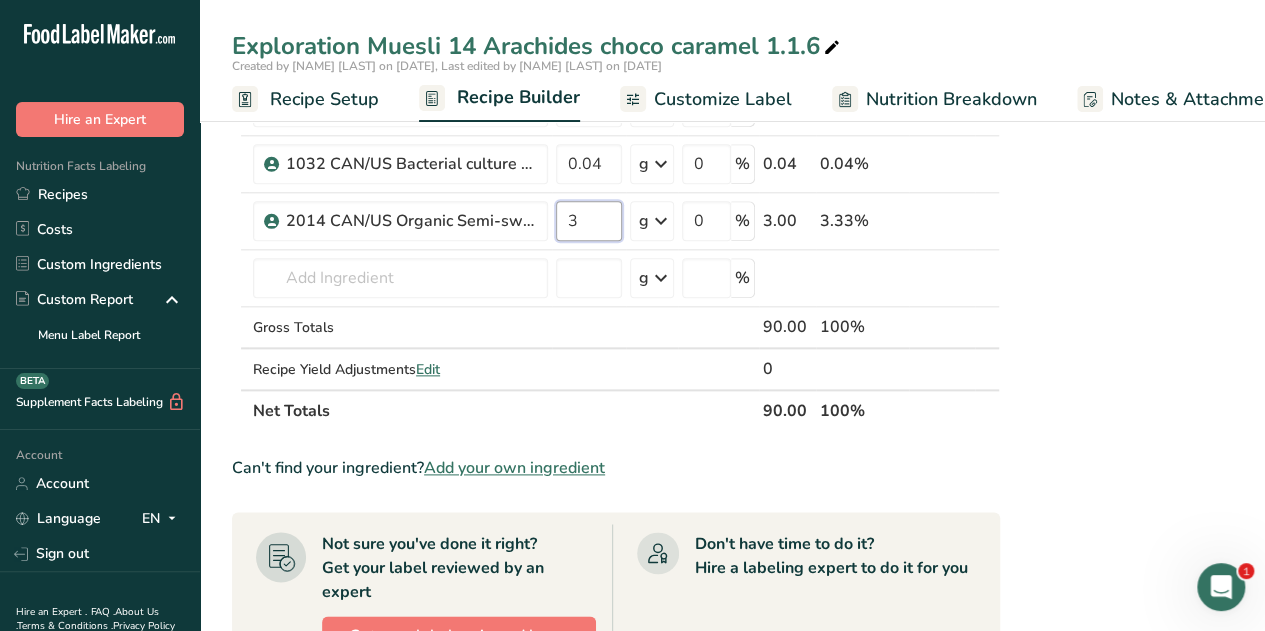 type on "3" 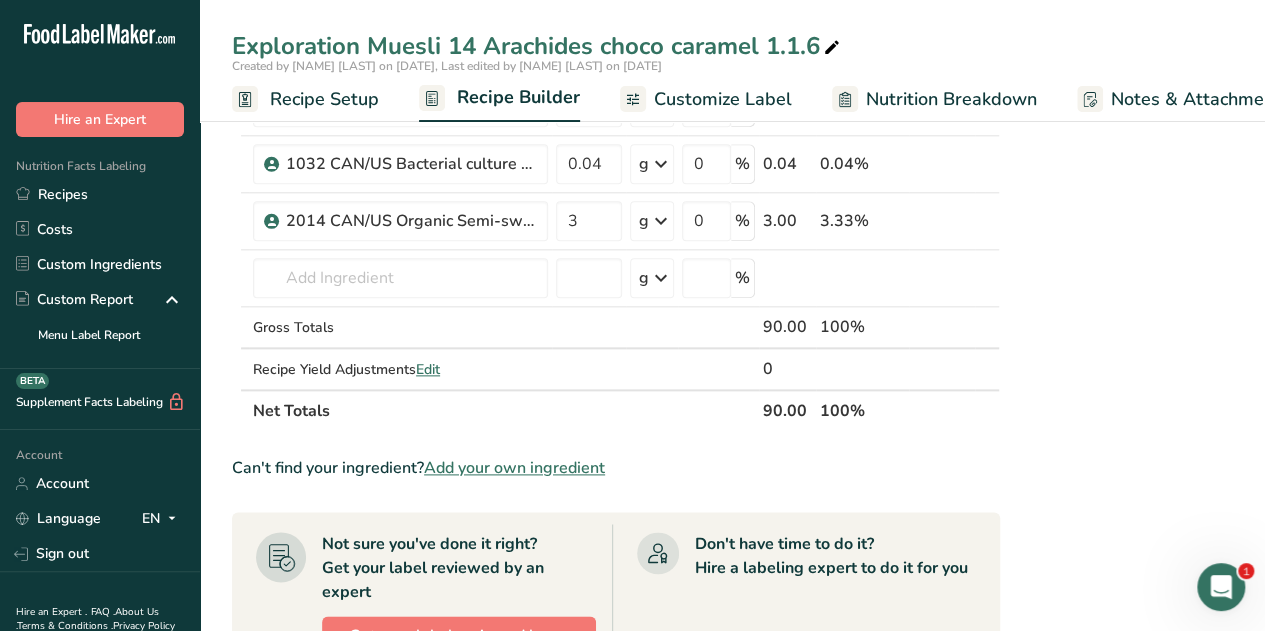 click on "Nutrition Facts
1 Serving Per Container
Serving Size
87g
Amount Per Serving
Calories
350
% Daily Value *
Total Fat
11g
14%
Saturated Fat
1.5g
9%
Trans  Fat
0g
Cholesterol
0mg
0%
Sodium
260mg
11%
Total Carbohydrates
47g
17%
Dietary Fiber
10g
35%" at bounding box center (1172, 156) 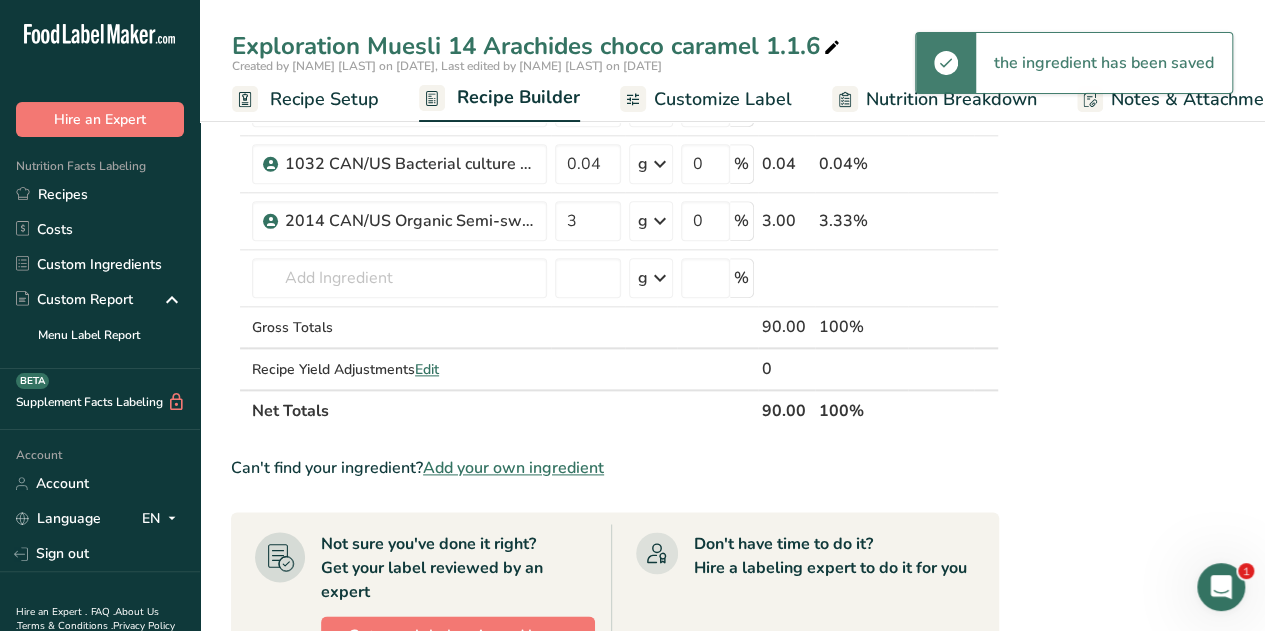 scroll, scrollTop: 0, scrollLeft: 0, axis: both 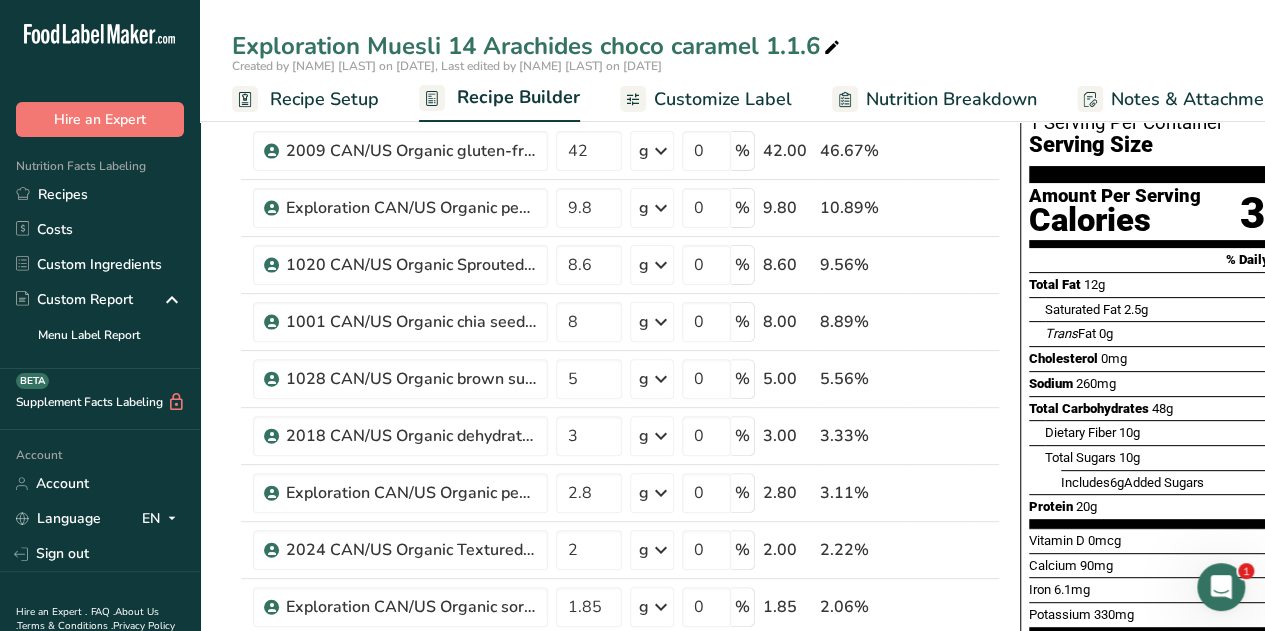 click on "Nutrition Breakdown" at bounding box center (951, 99) 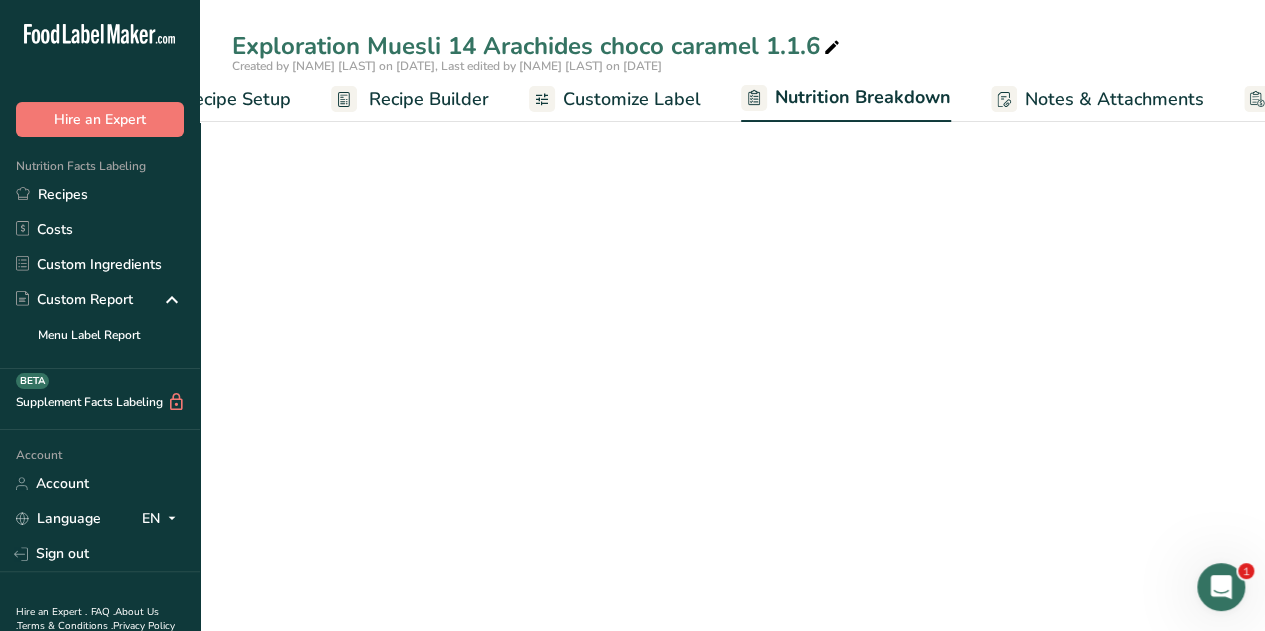 select on "Calories" 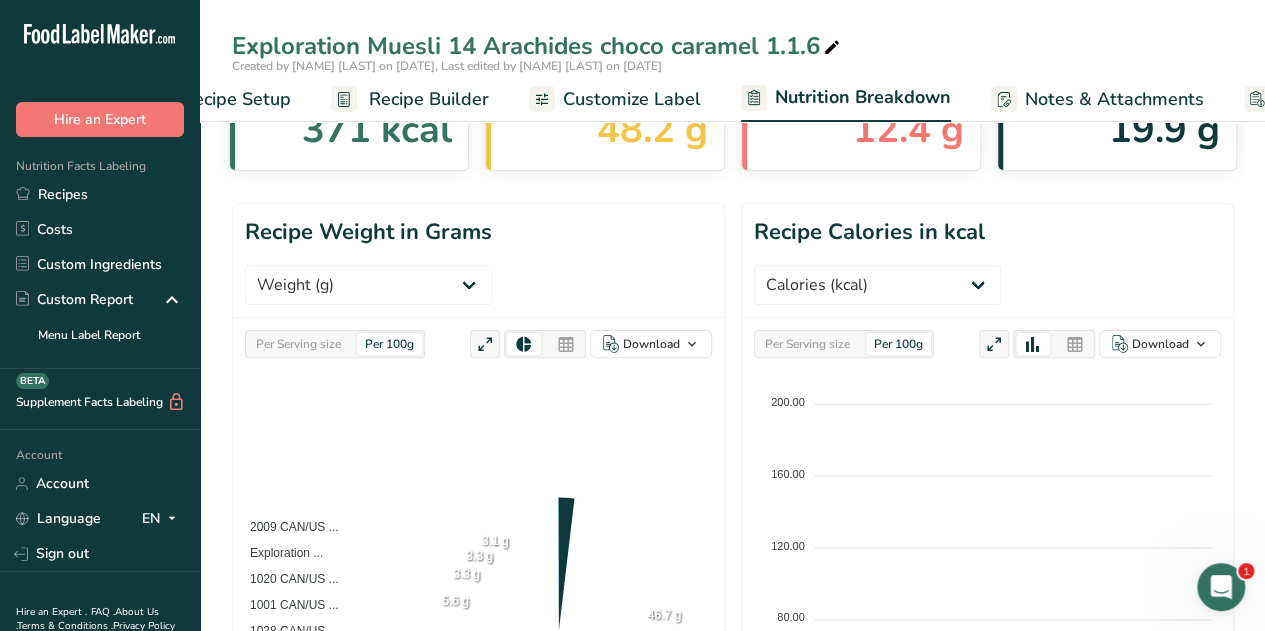 scroll, scrollTop: 0, scrollLeft: 258, axis: horizontal 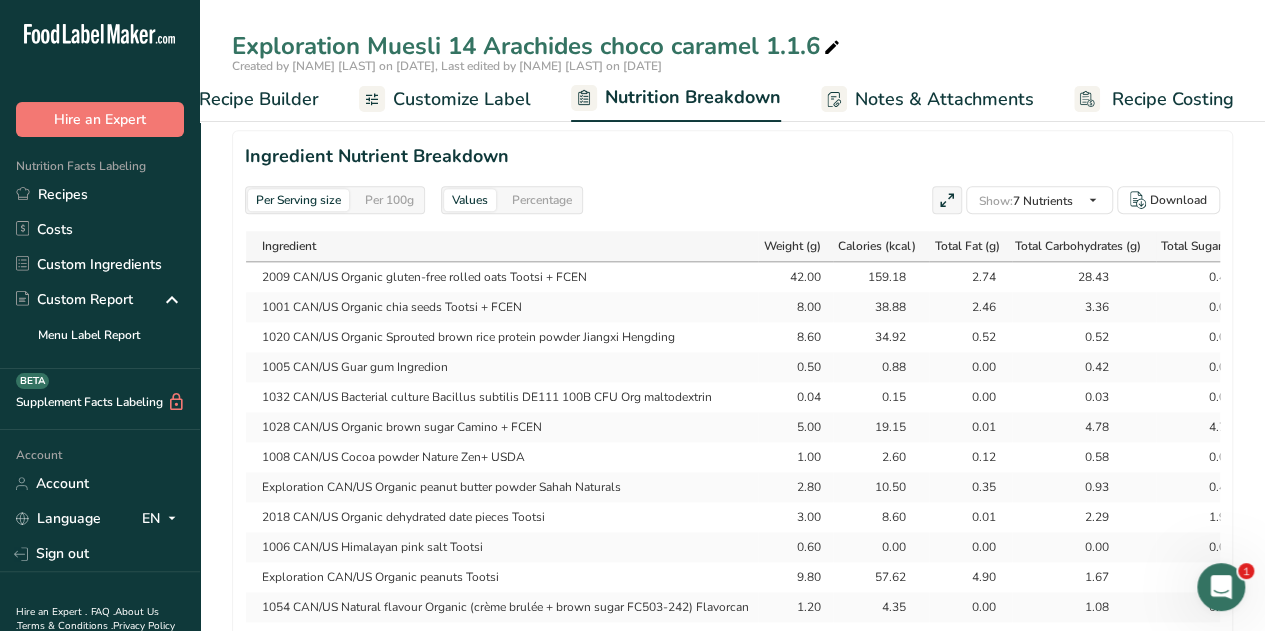 click on "Recipe Builder" at bounding box center [259, 99] 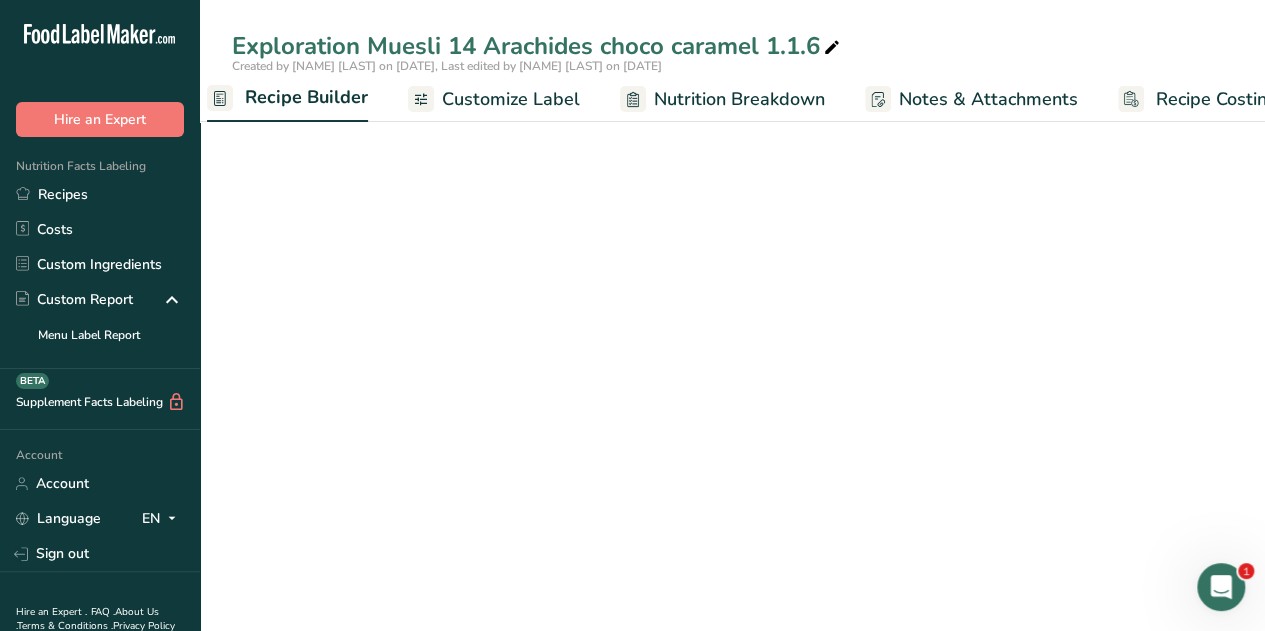 scroll, scrollTop: 0, scrollLeft: 193, axis: horizontal 